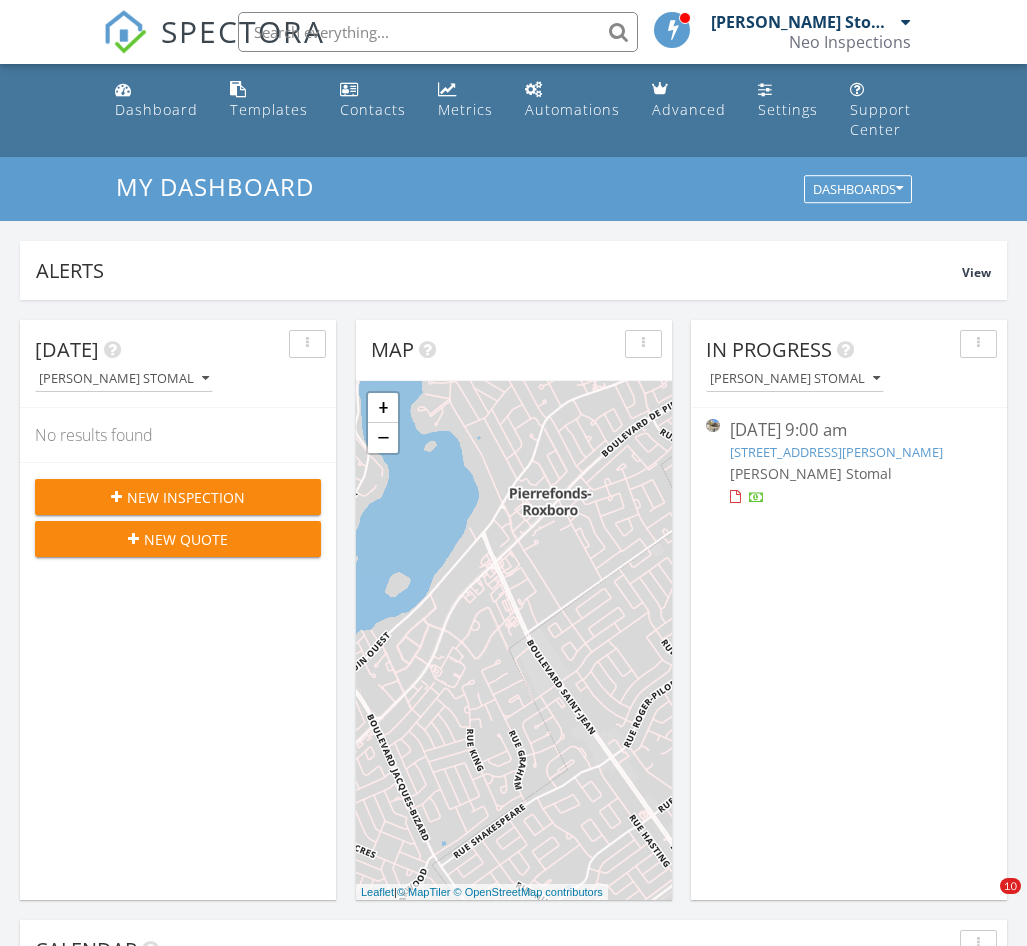 scroll, scrollTop: 0, scrollLeft: 0, axis: both 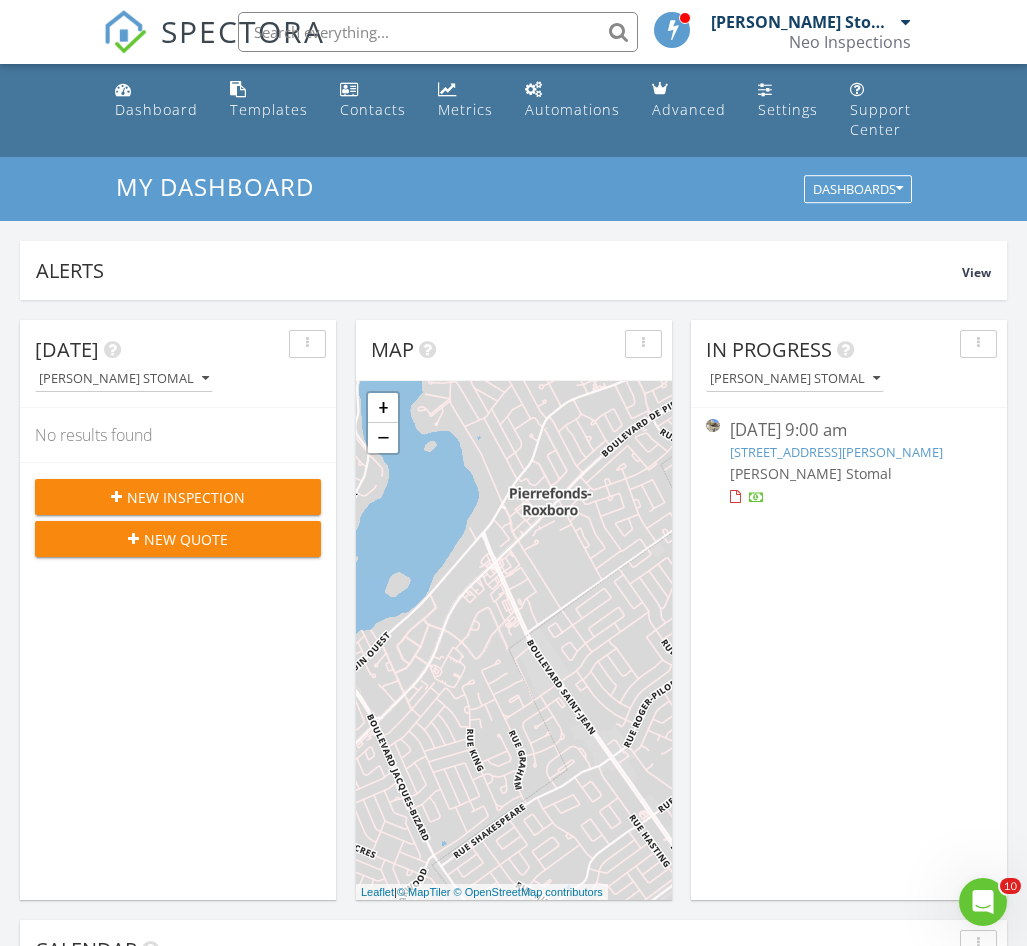 click on "6935 Rue de la Roche, Montréal, QC H2S 2E5" at bounding box center [836, 452] 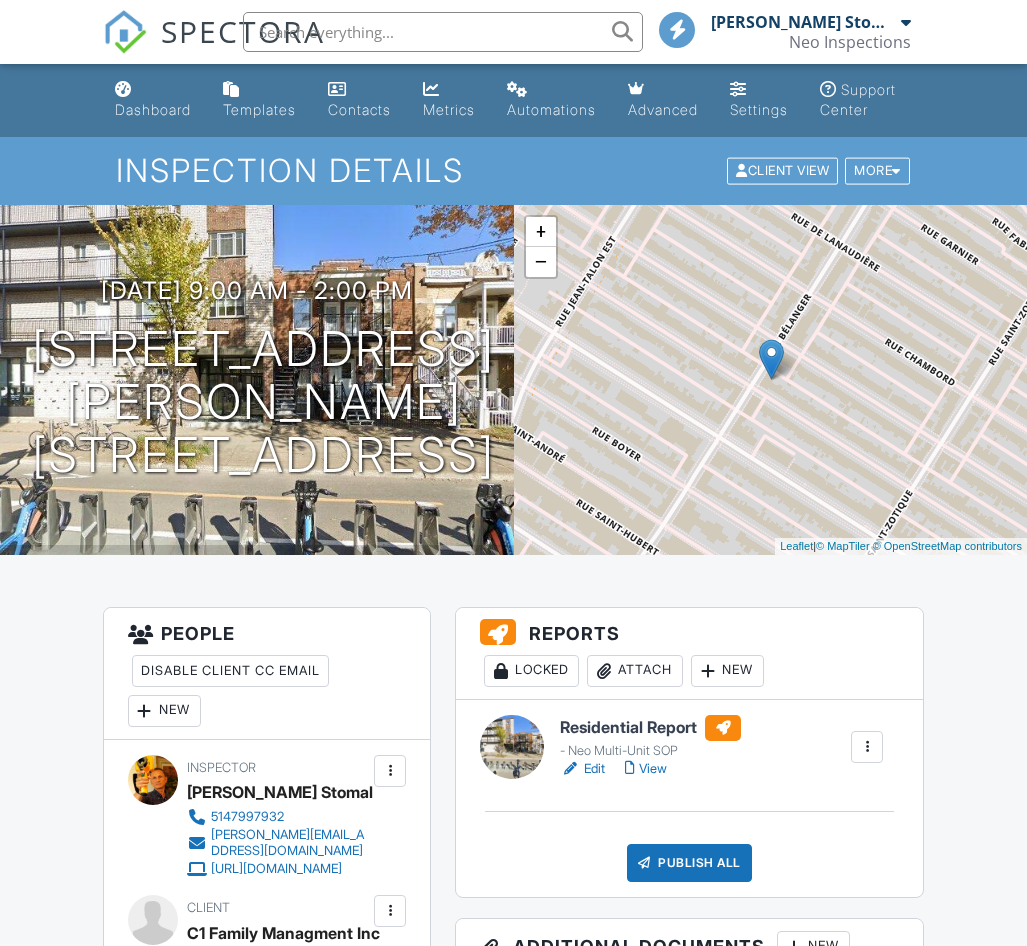 scroll, scrollTop: 0, scrollLeft: 0, axis: both 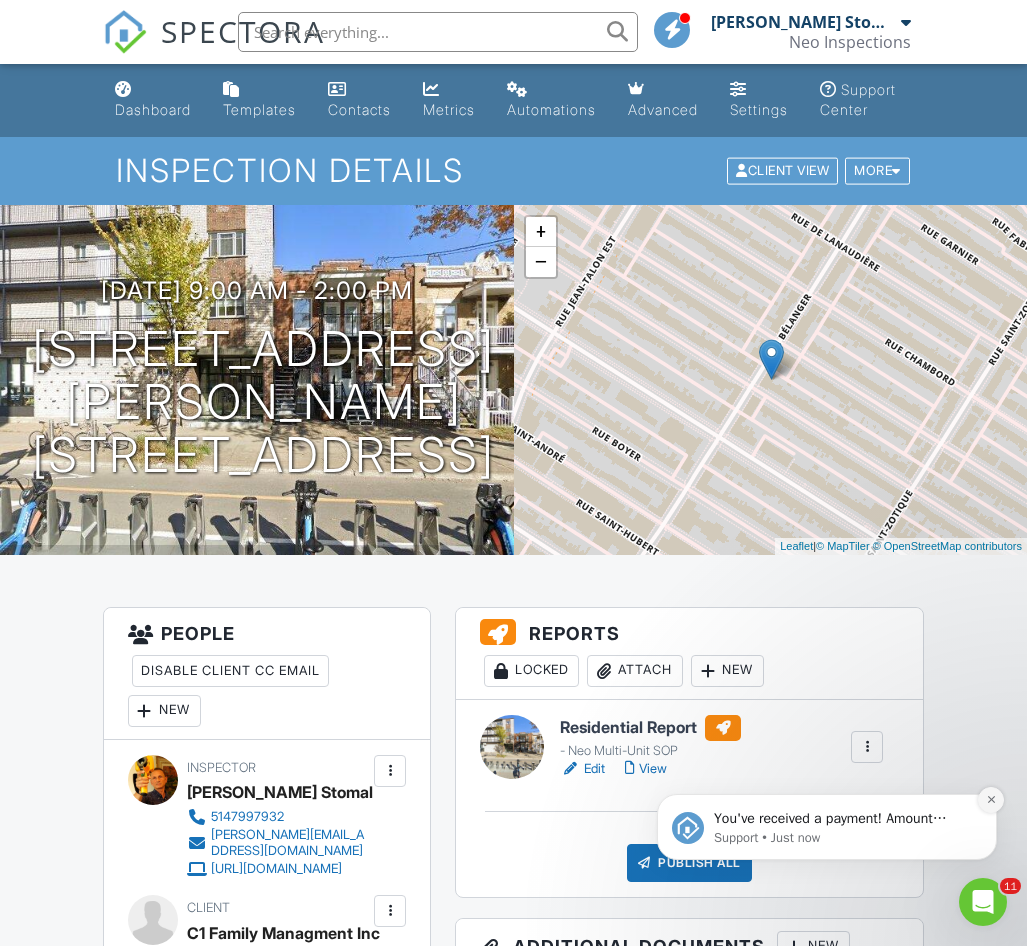click at bounding box center [991, 800] 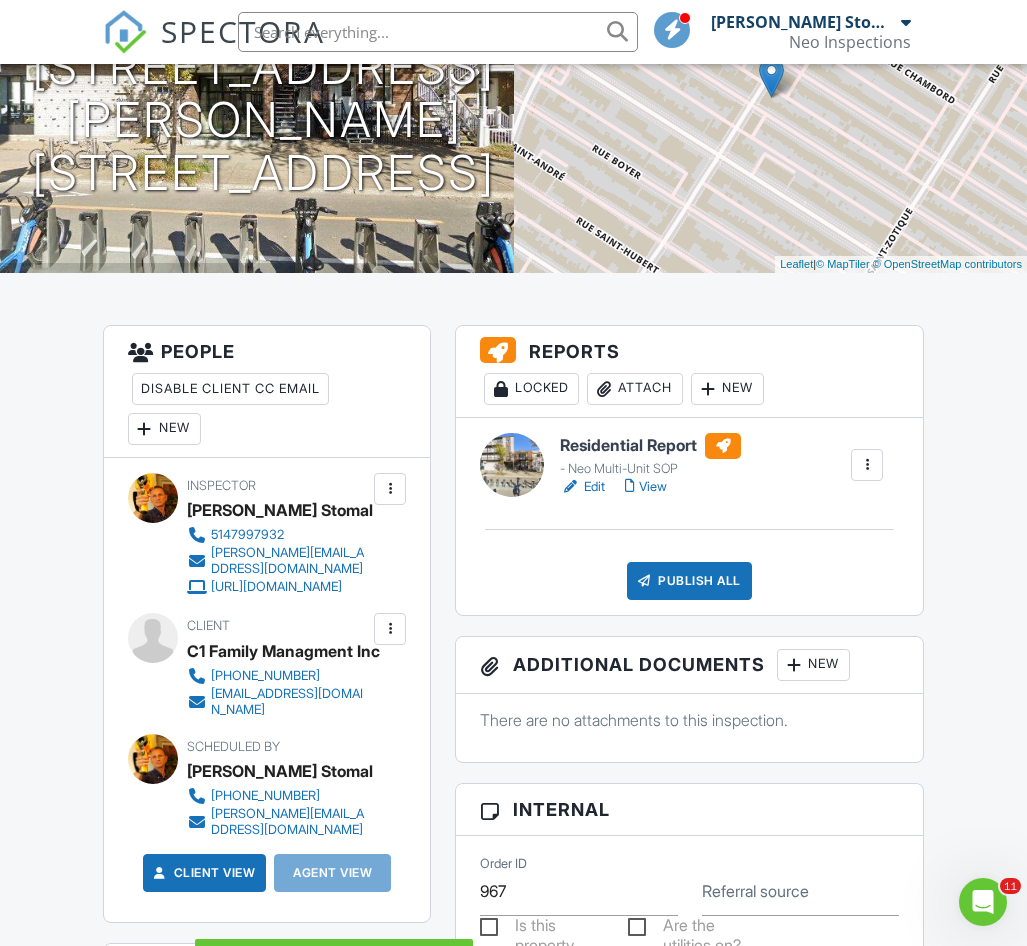 scroll, scrollTop: 0, scrollLeft: 0, axis: both 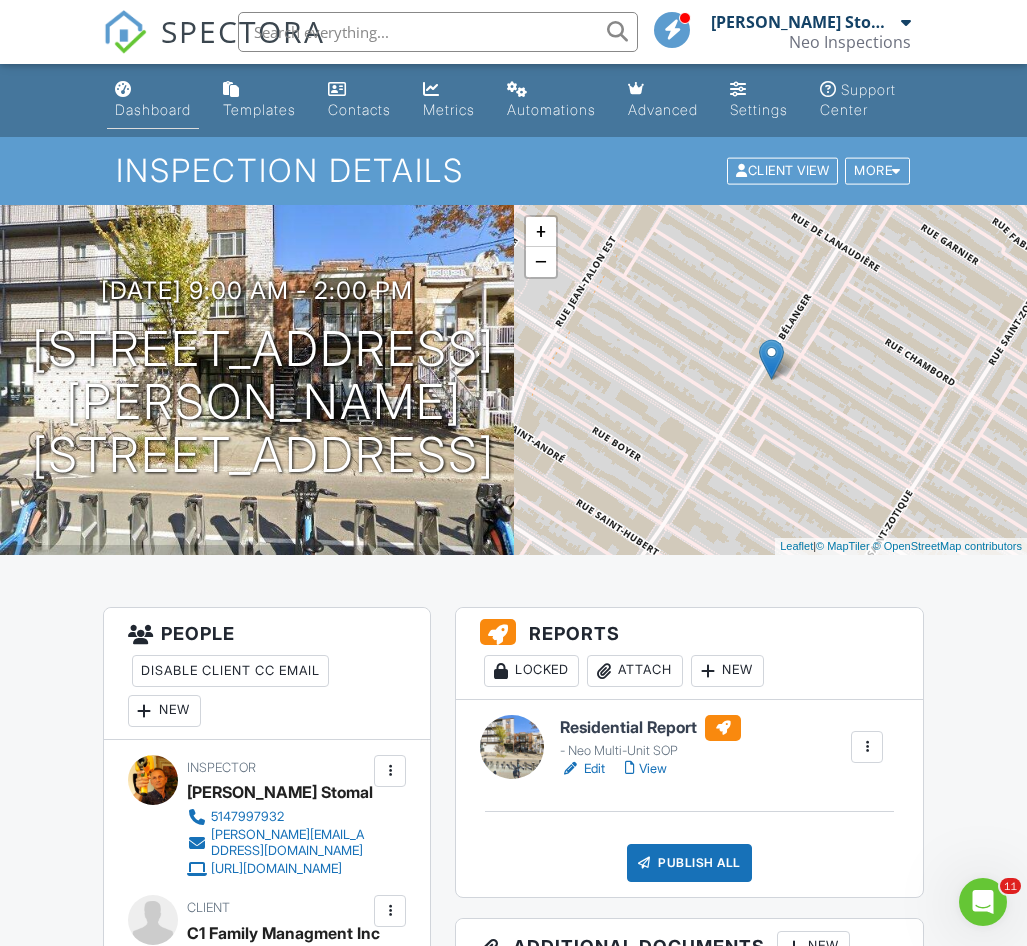 click on "Dashboard" at bounding box center (153, 109) 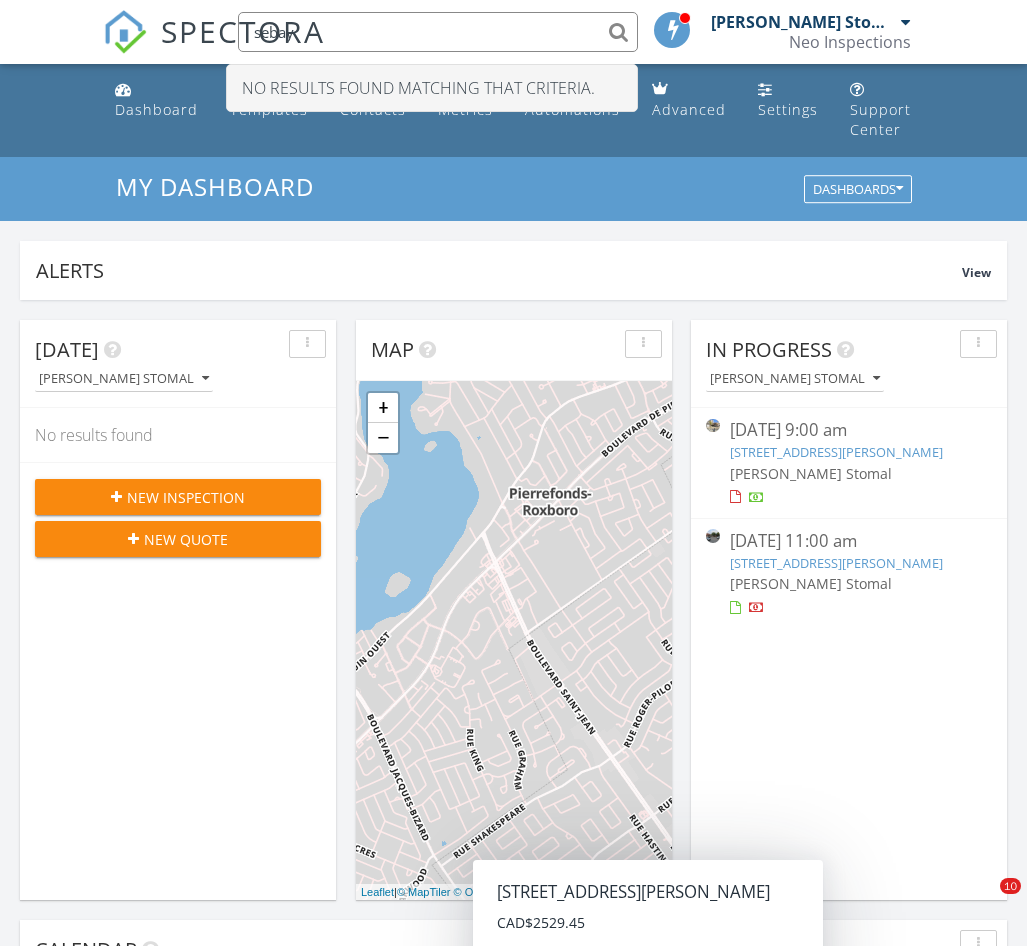 scroll, scrollTop: 500, scrollLeft: 0, axis: vertical 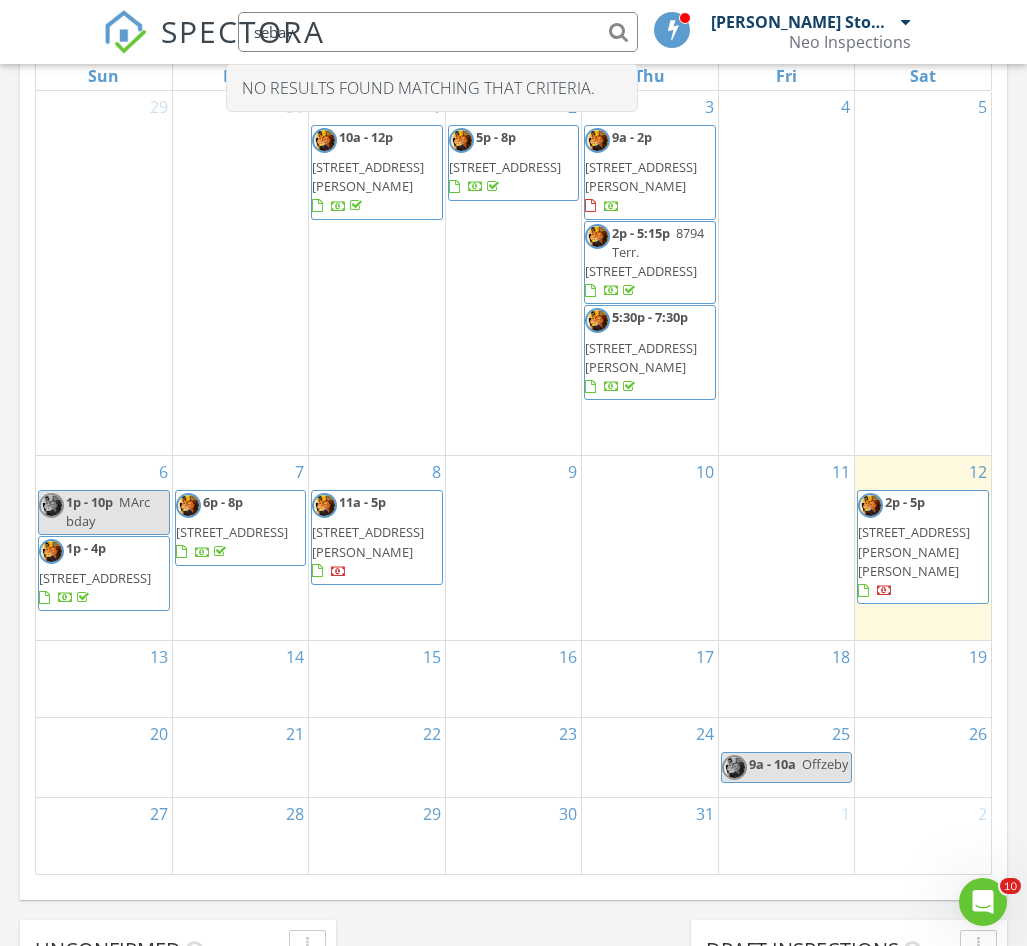 click on "11a - 5p
5065 Chem. Queen Mary, Montréal H3W 1X4" at bounding box center (376, 537) 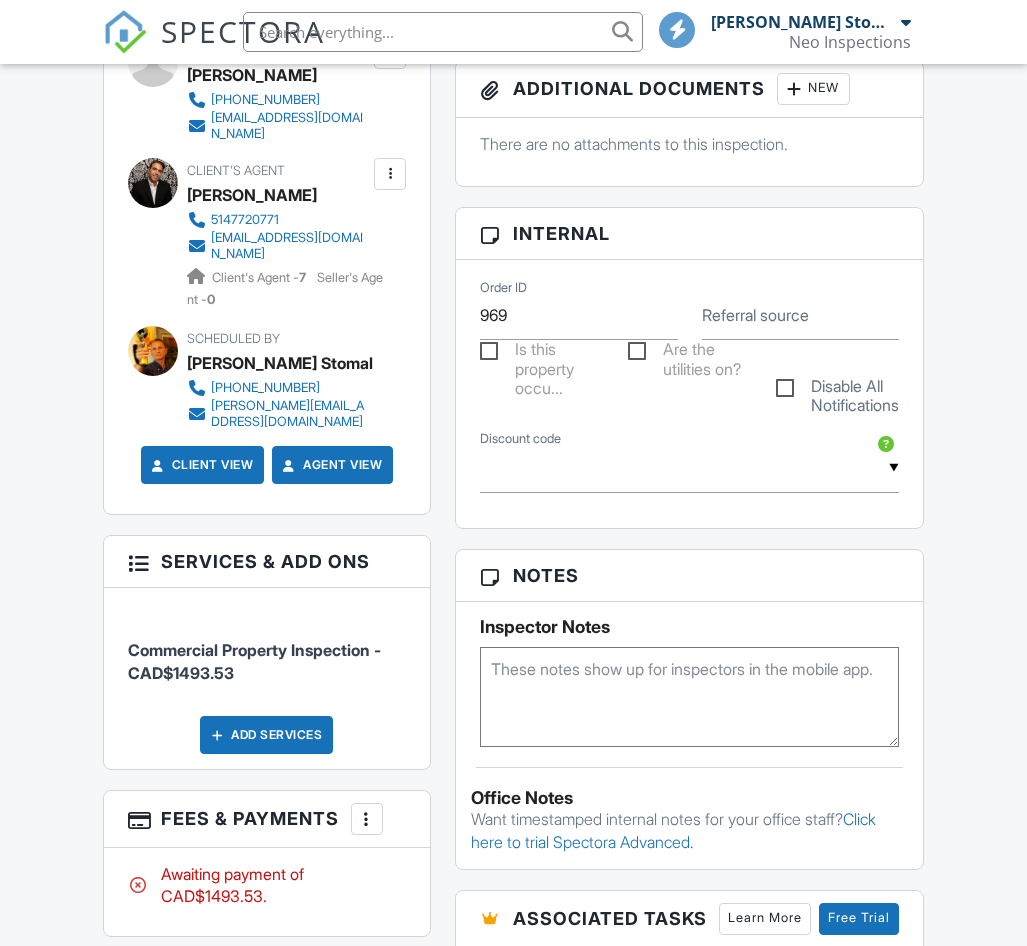 scroll, scrollTop: 900, scrollLeft: 0, axis: vertical 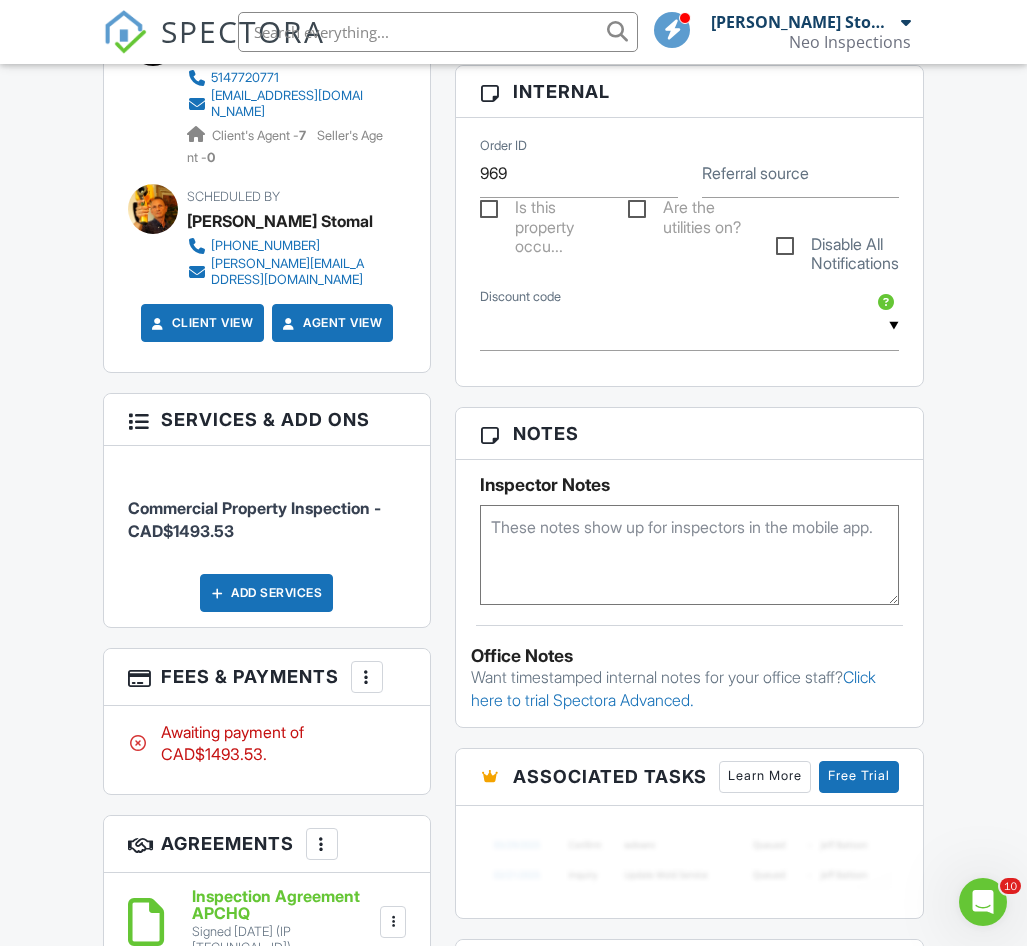 click at bounding box center [367, 677] 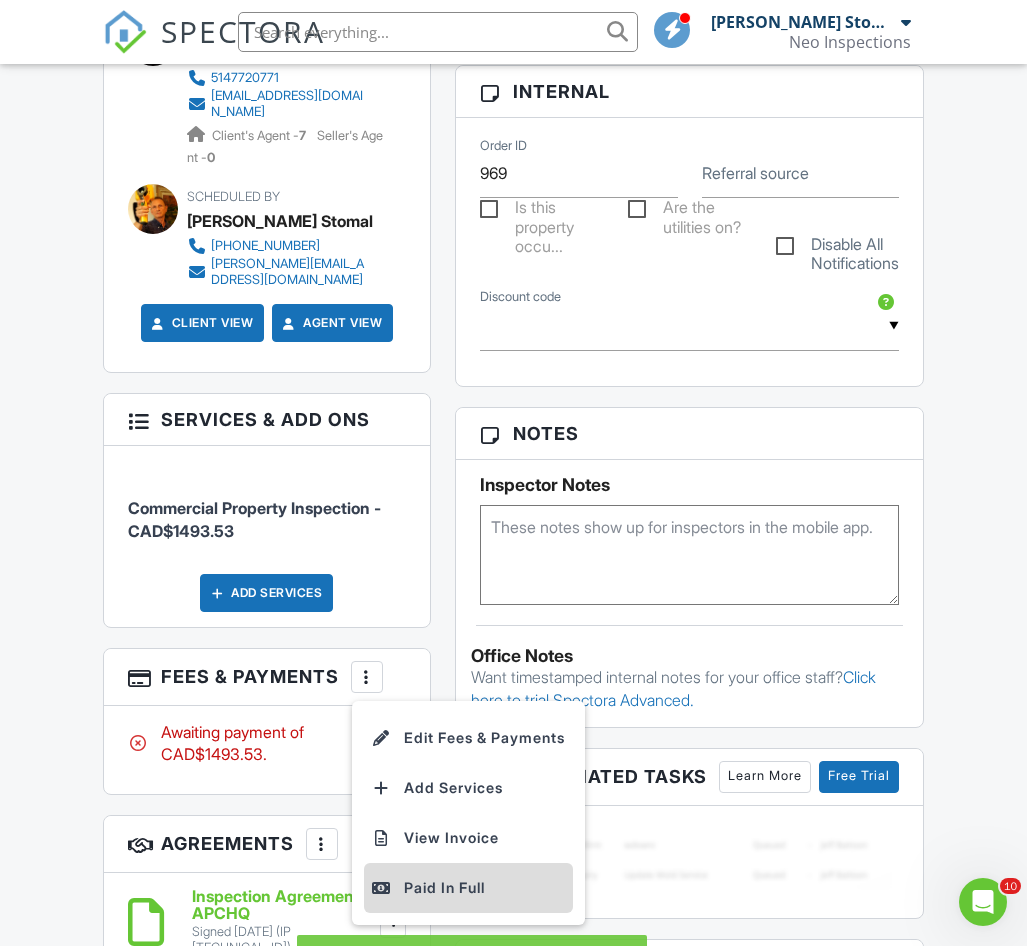 click on "Paid In Full" at bounding box center (468, 888) 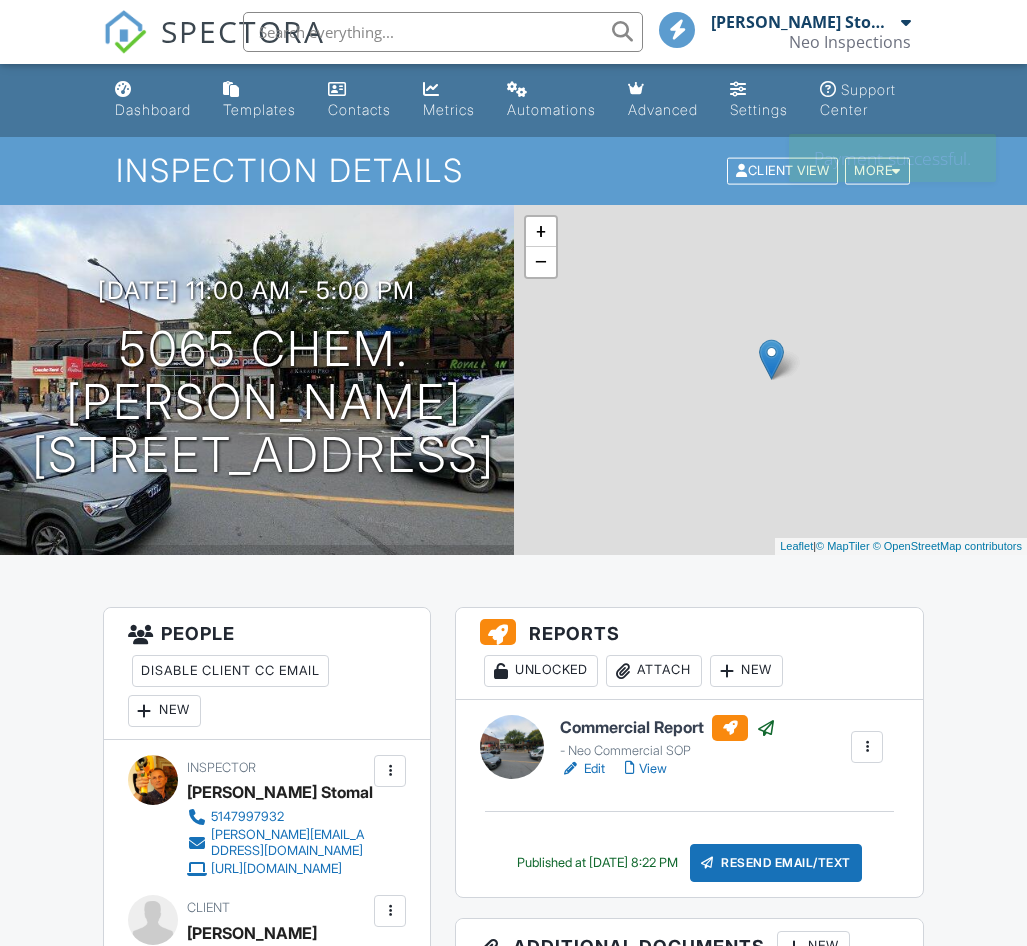 scroll, scrollTop: 0, scrollLeft: 0, axis: both 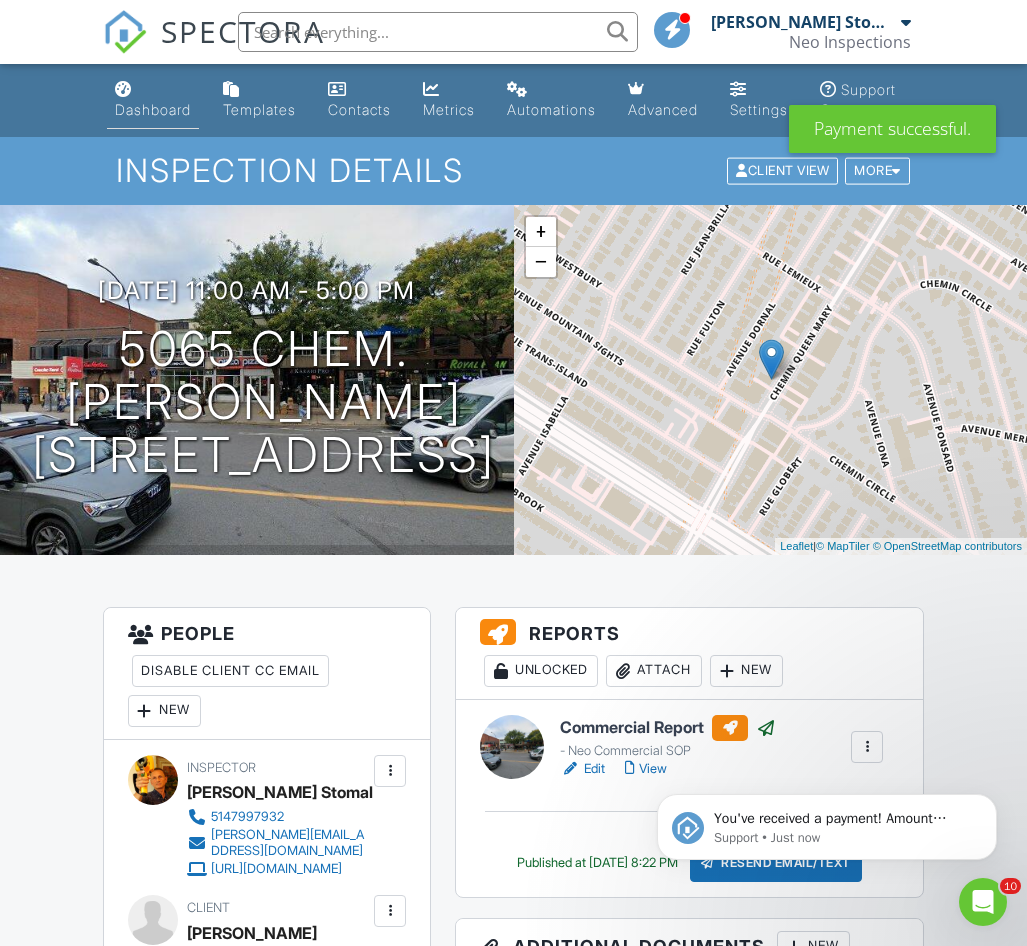 click on "Dashboard" at bounding box center [153, 100] 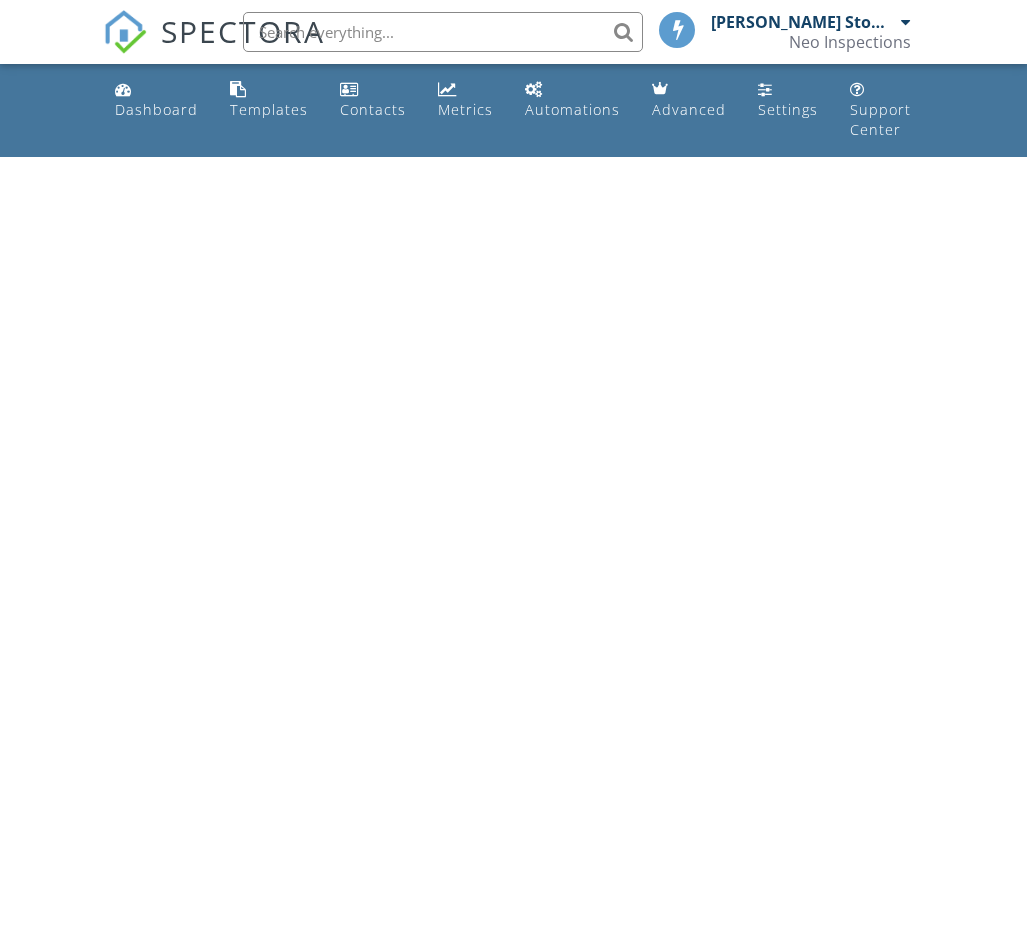 scroll, scrollTop: 0, scrollLeft: 0, axis: both 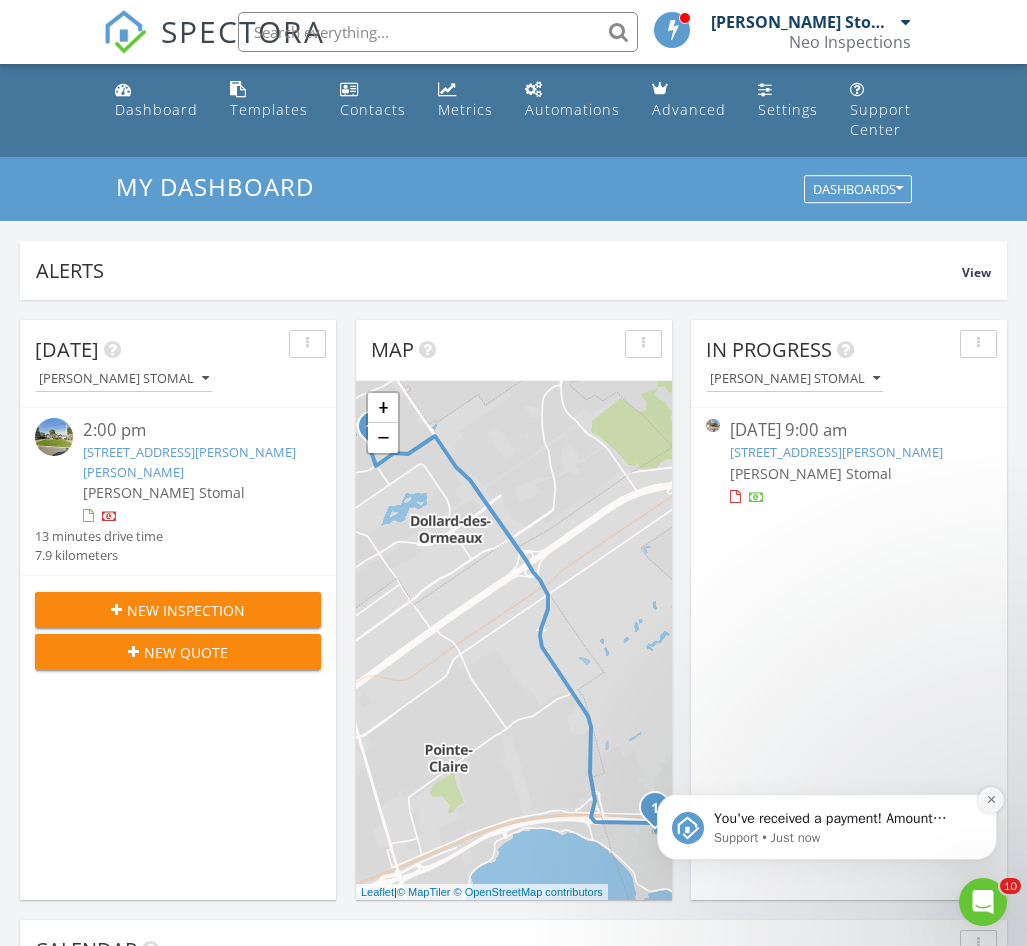 click 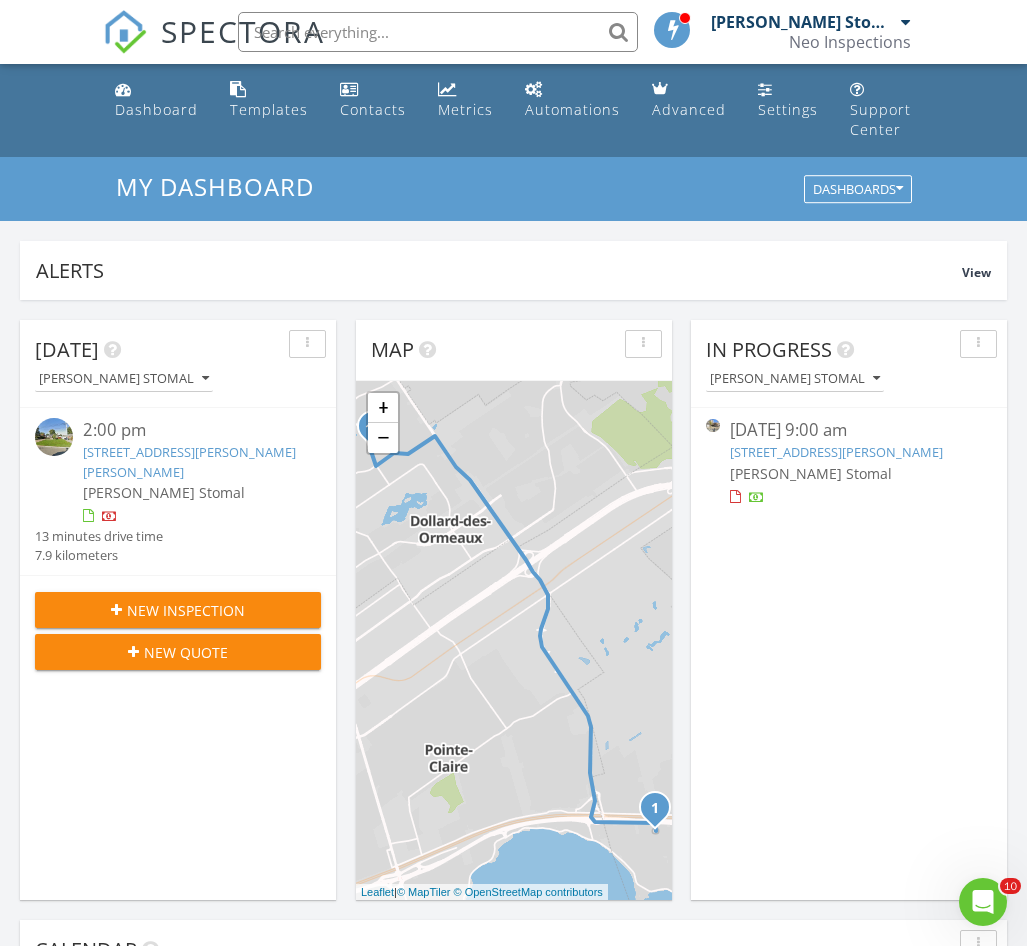 click on "6935 Rue de la Roche, Montréal, QC H2S 2E5" at bounding box center (836, 452) 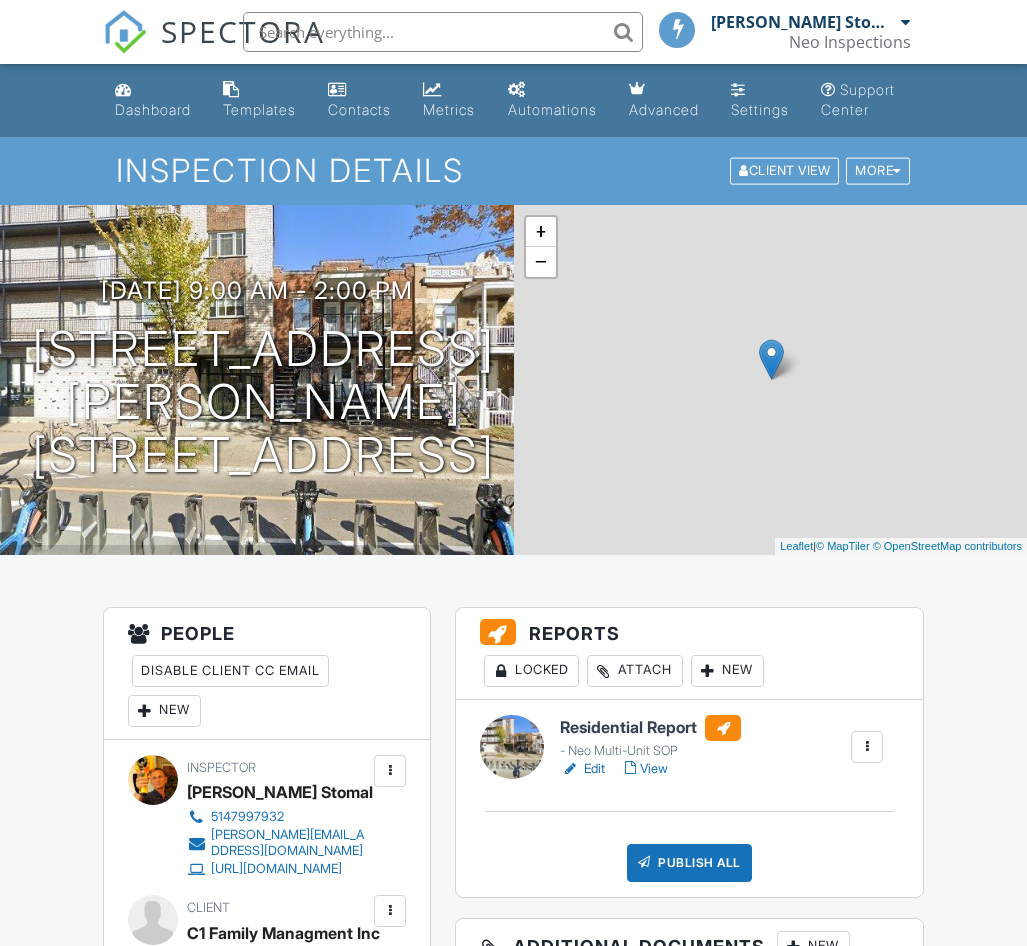 scroll, scrollTop: 0, scrollLeft: 0, axis: both 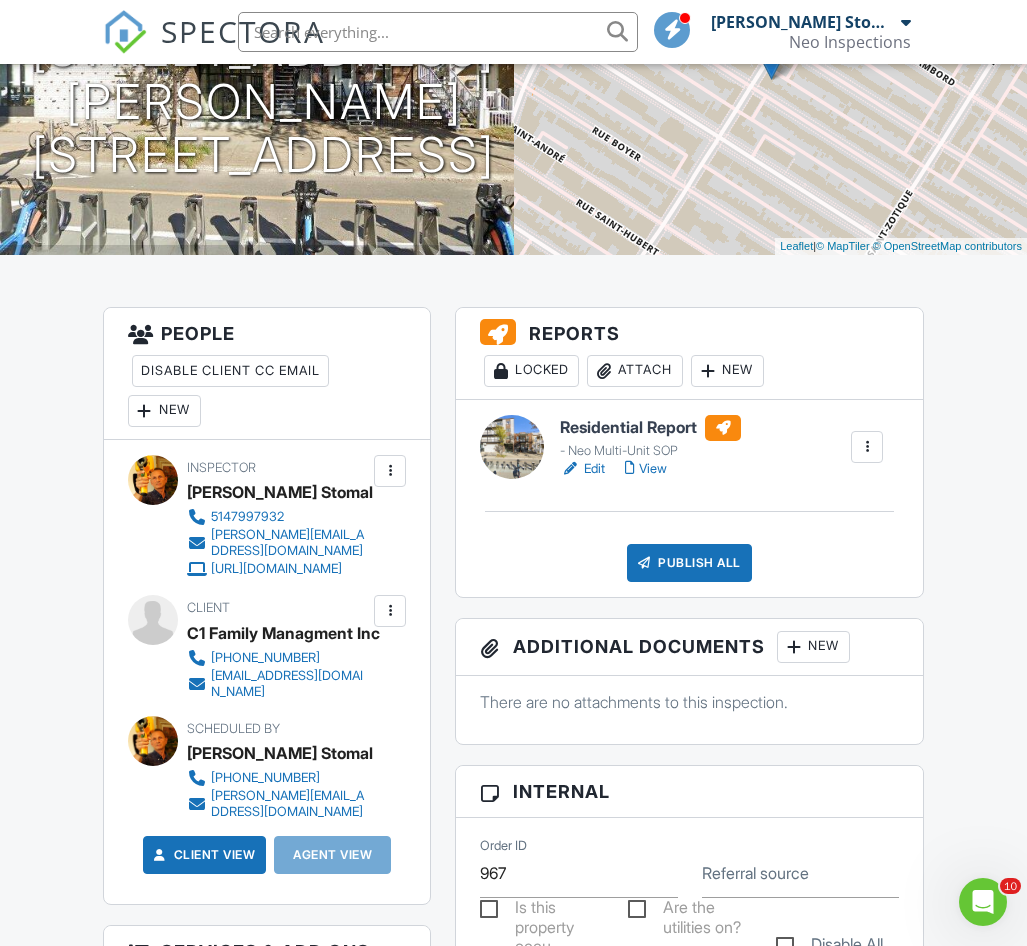 click on "Edit" at bounding box center (582, 469) 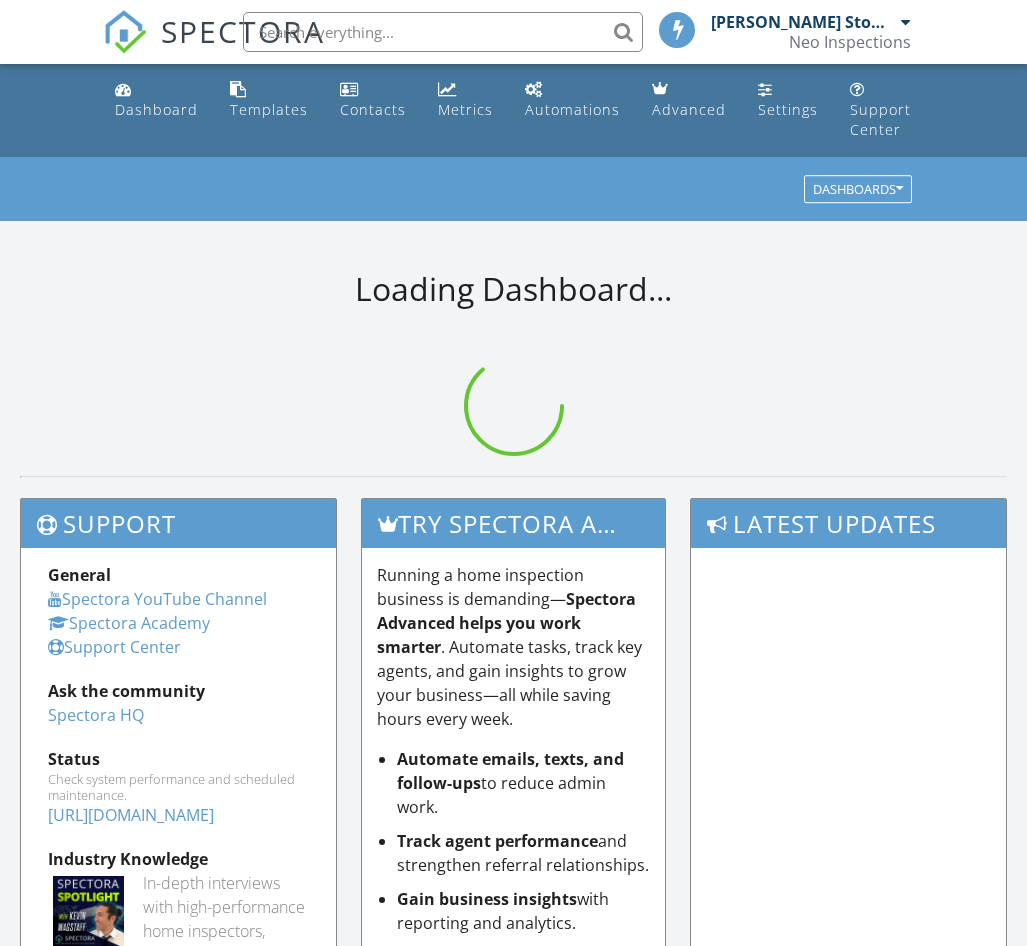 scroll, scrollTop: 0, scrollLeft: 0, axis: both 